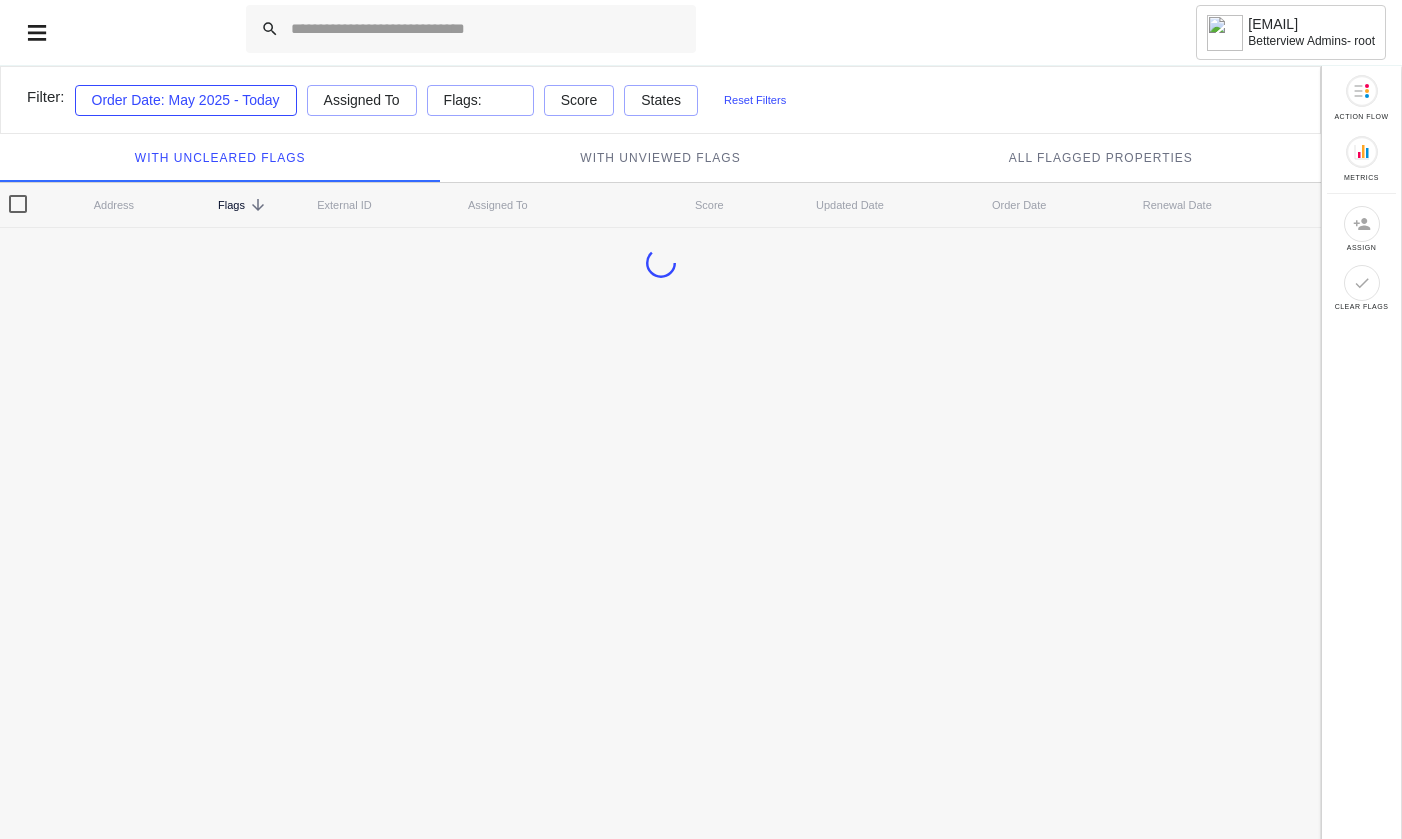 scroll, scrollTop: 0, scrollLeft: 0, axis: both 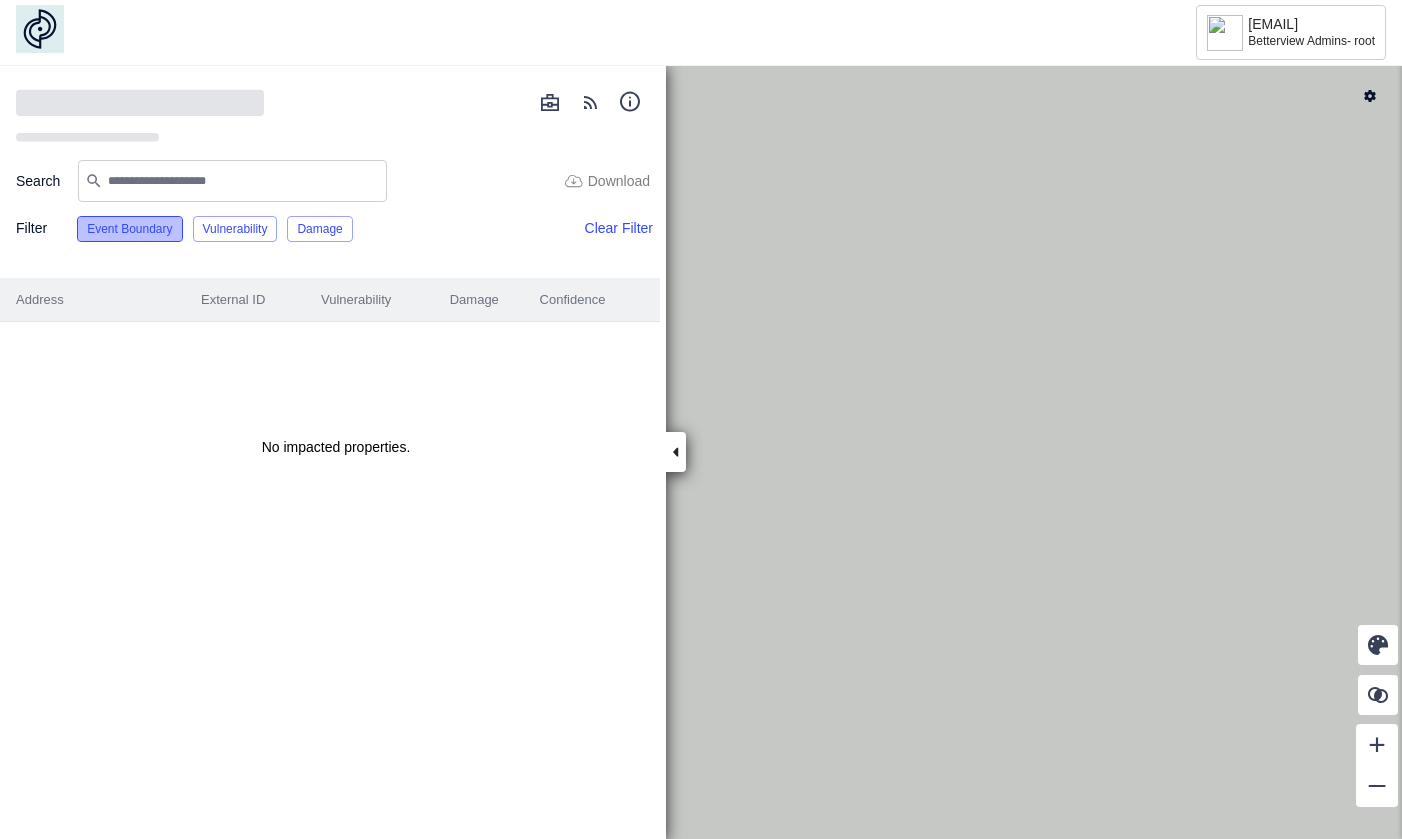 click on "Event Boundary" at bounding box center [129, 229] 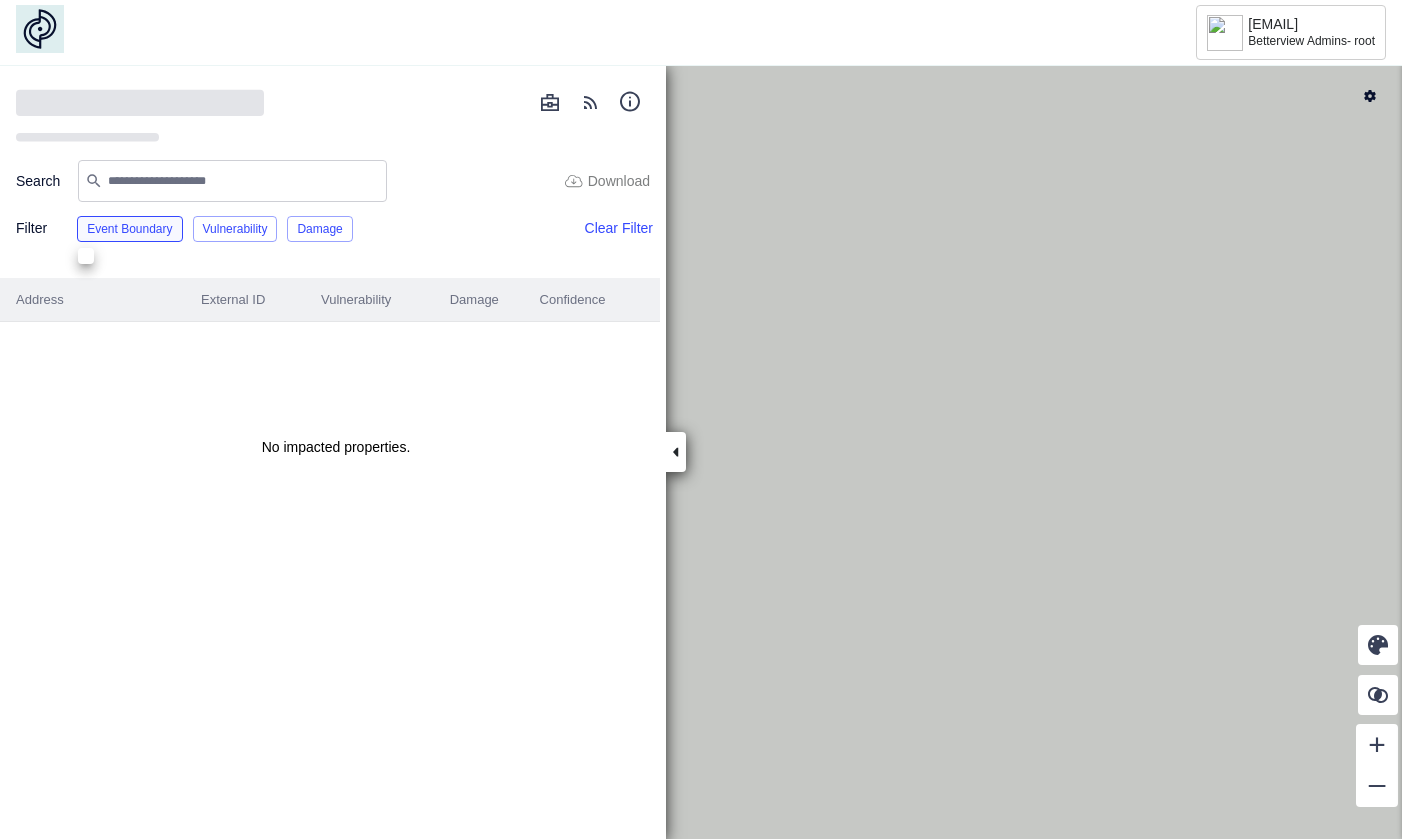 click at bounding box center (701, 419) 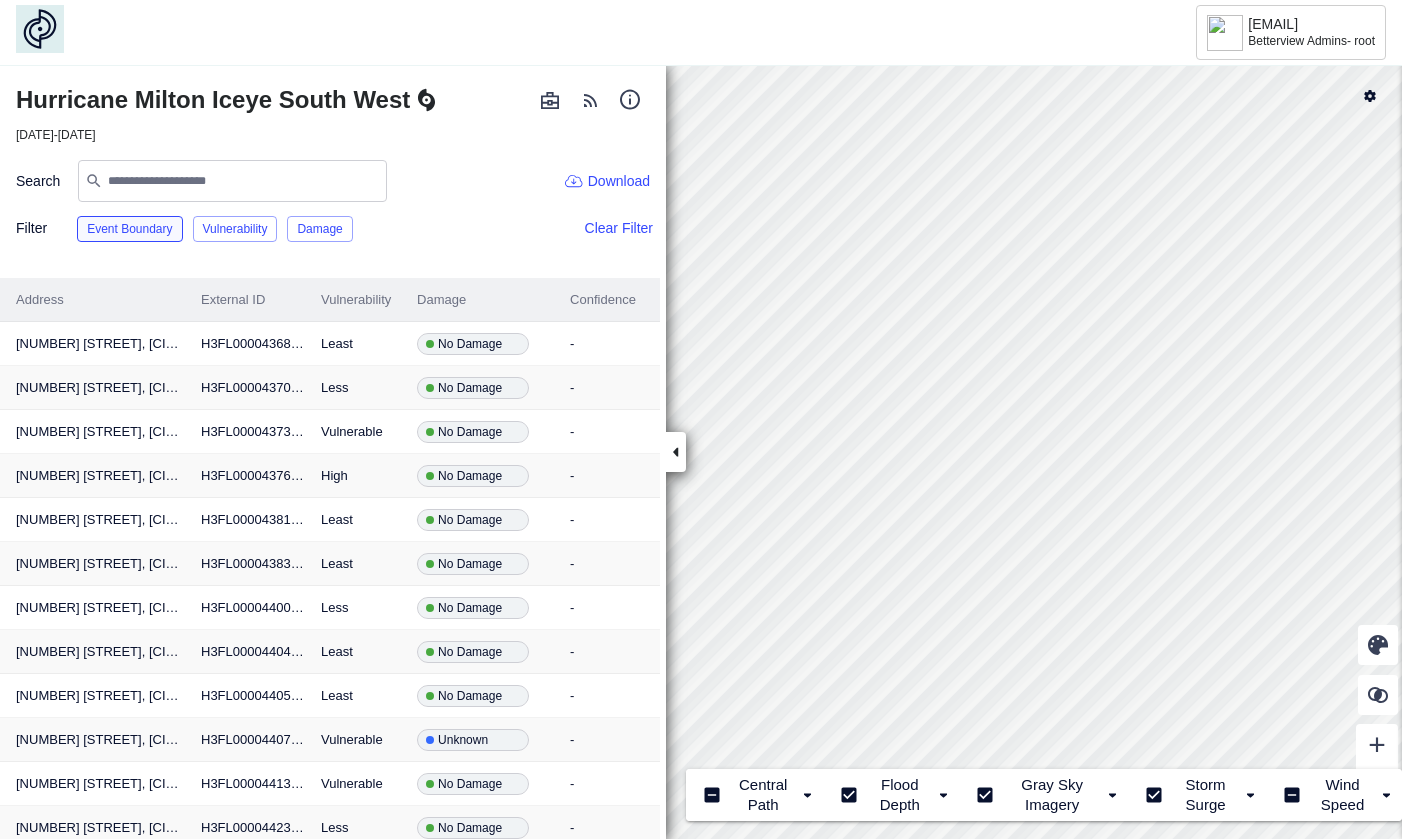 click on "Event Boundary" at bounding box center [129, 229] 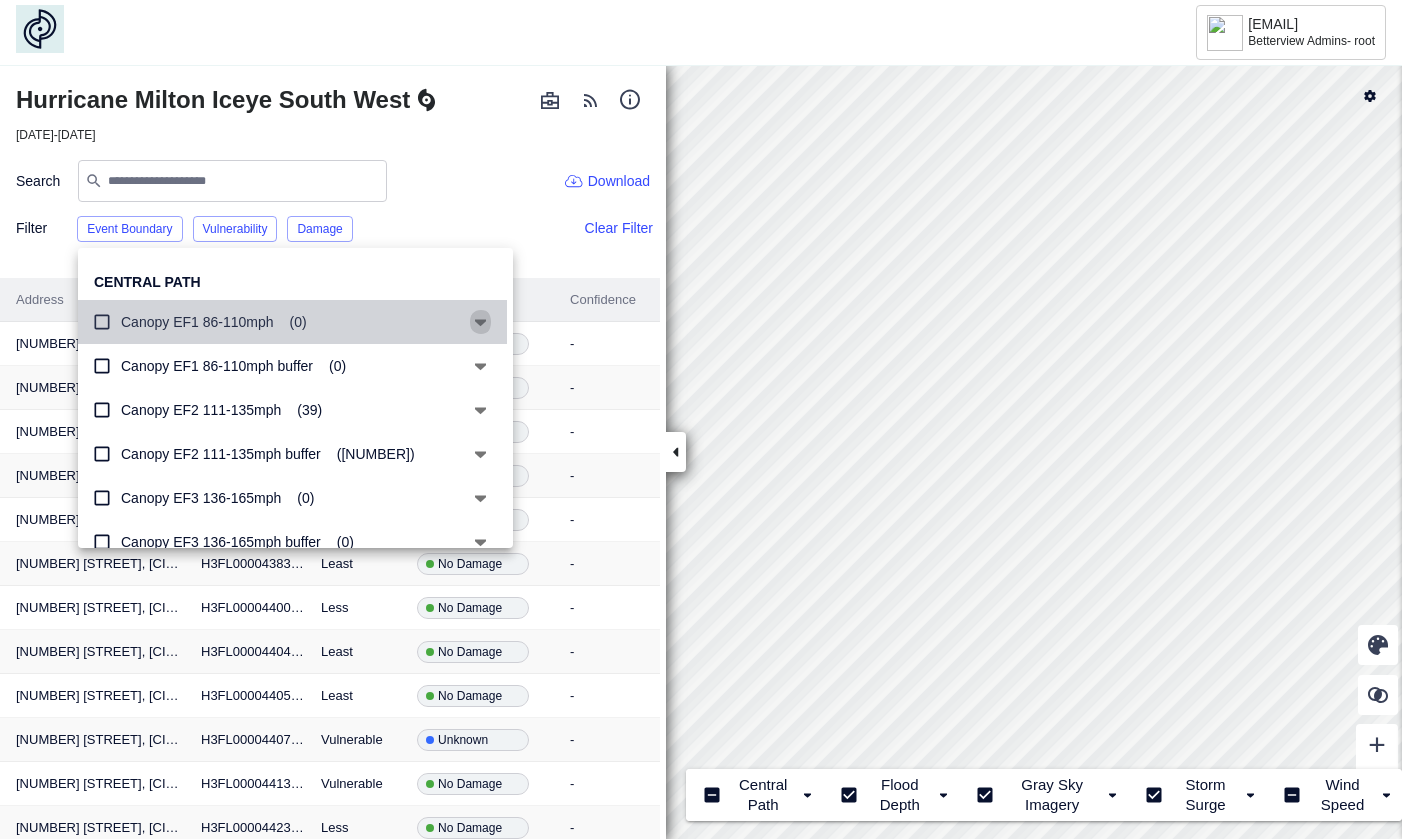click 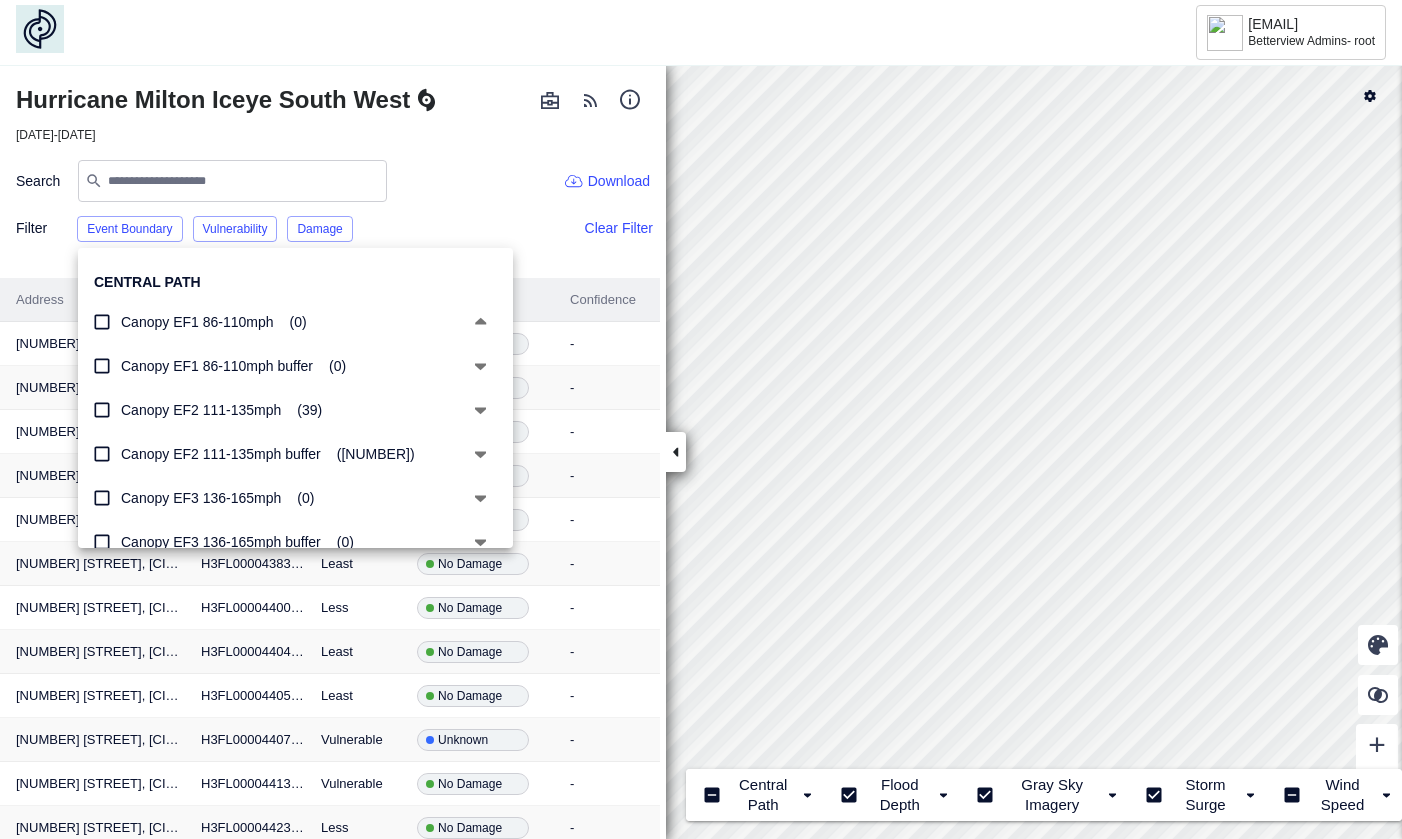 click 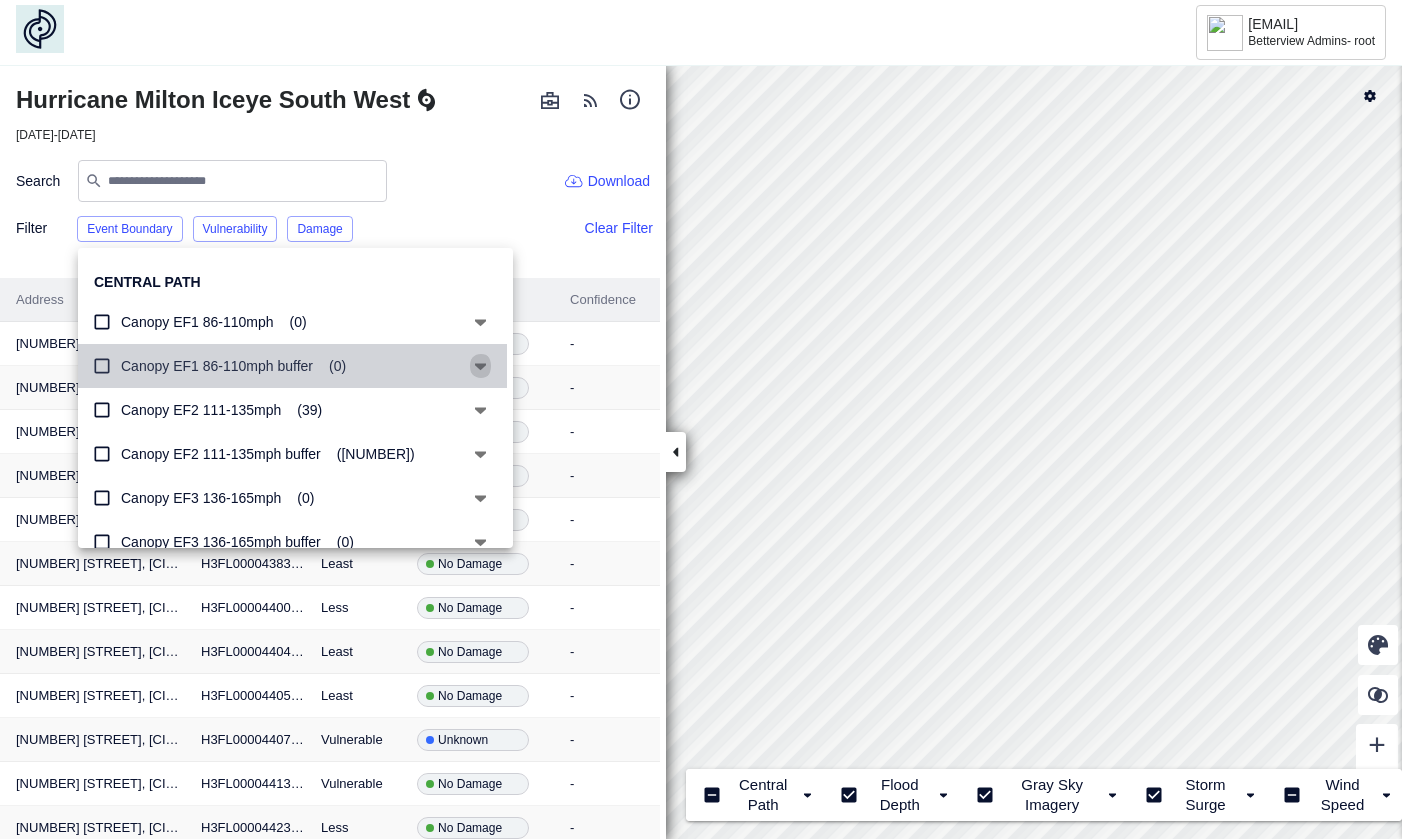 click at bounding box center (480, 366) 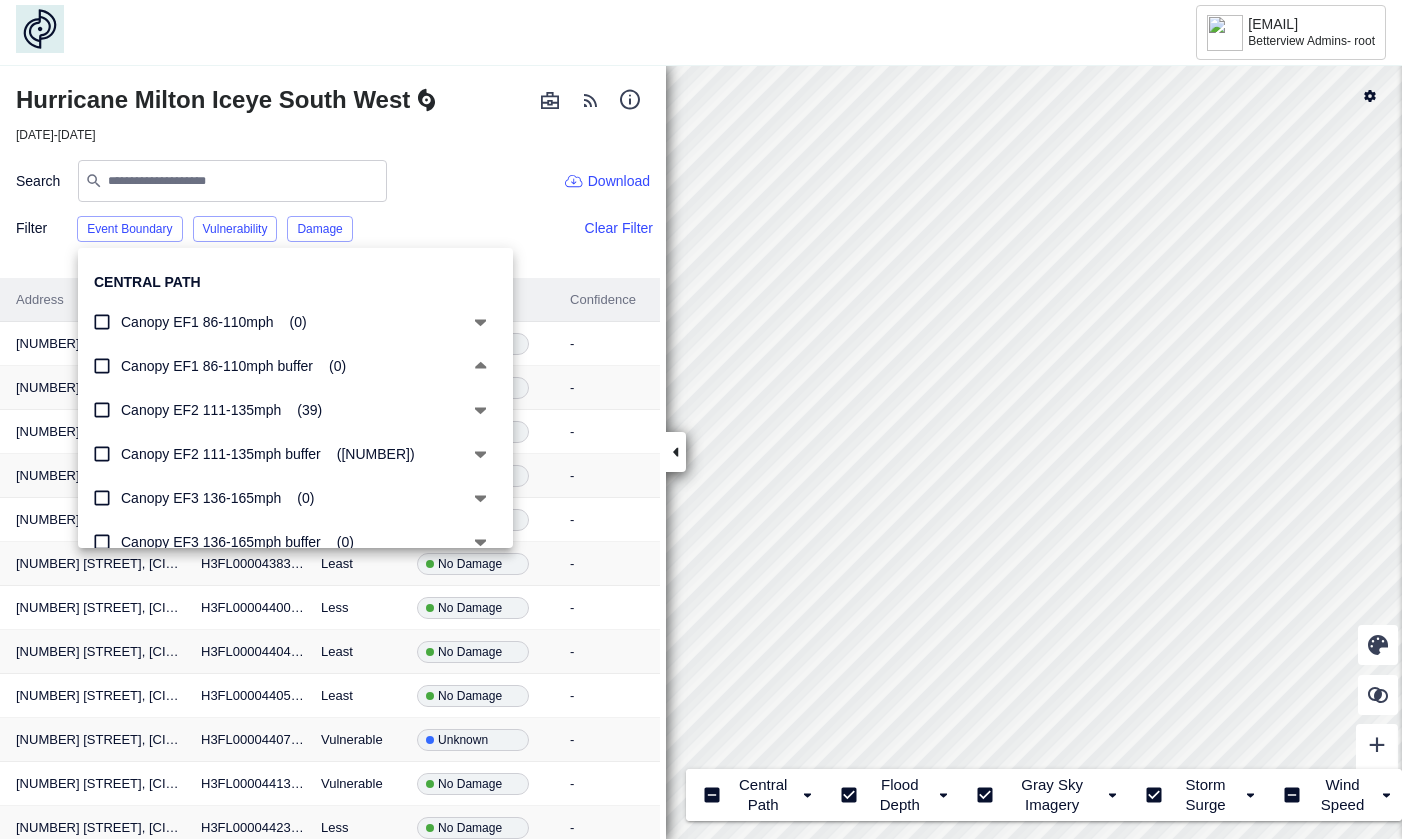 click 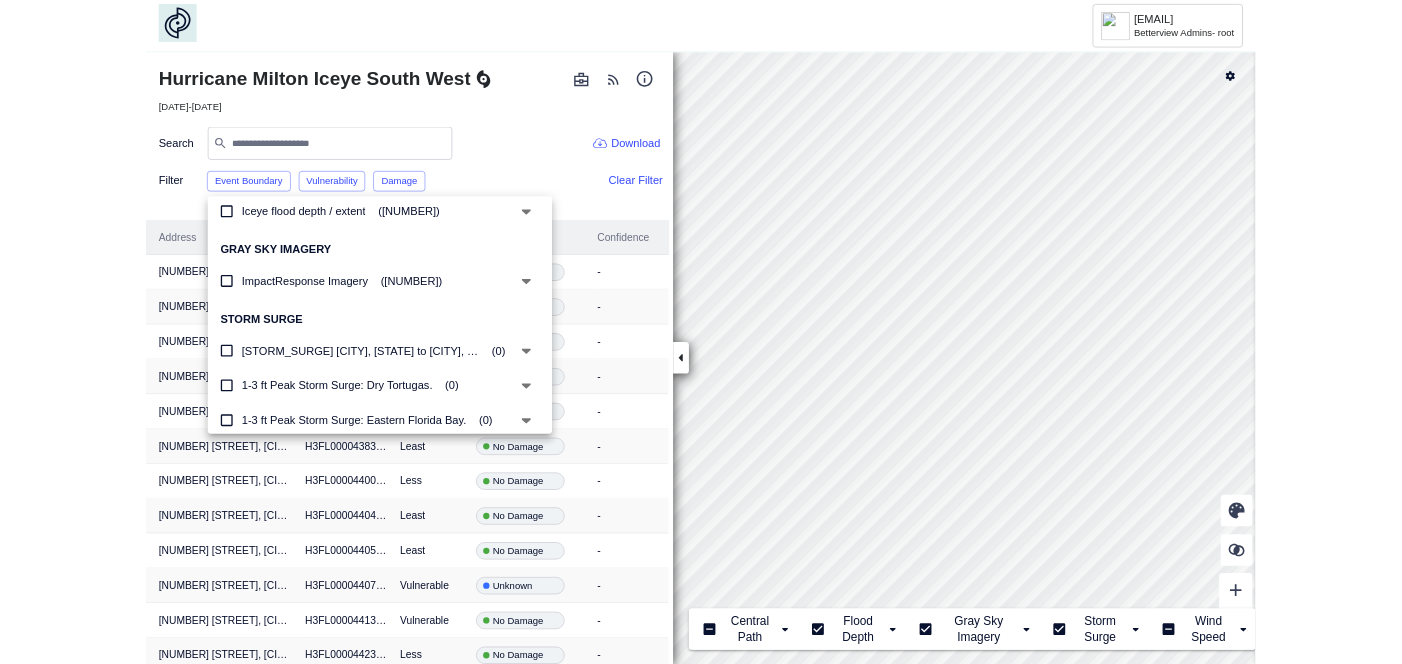 scroll, scrollTop: 328, scrollLeft: 0, axis: vertical 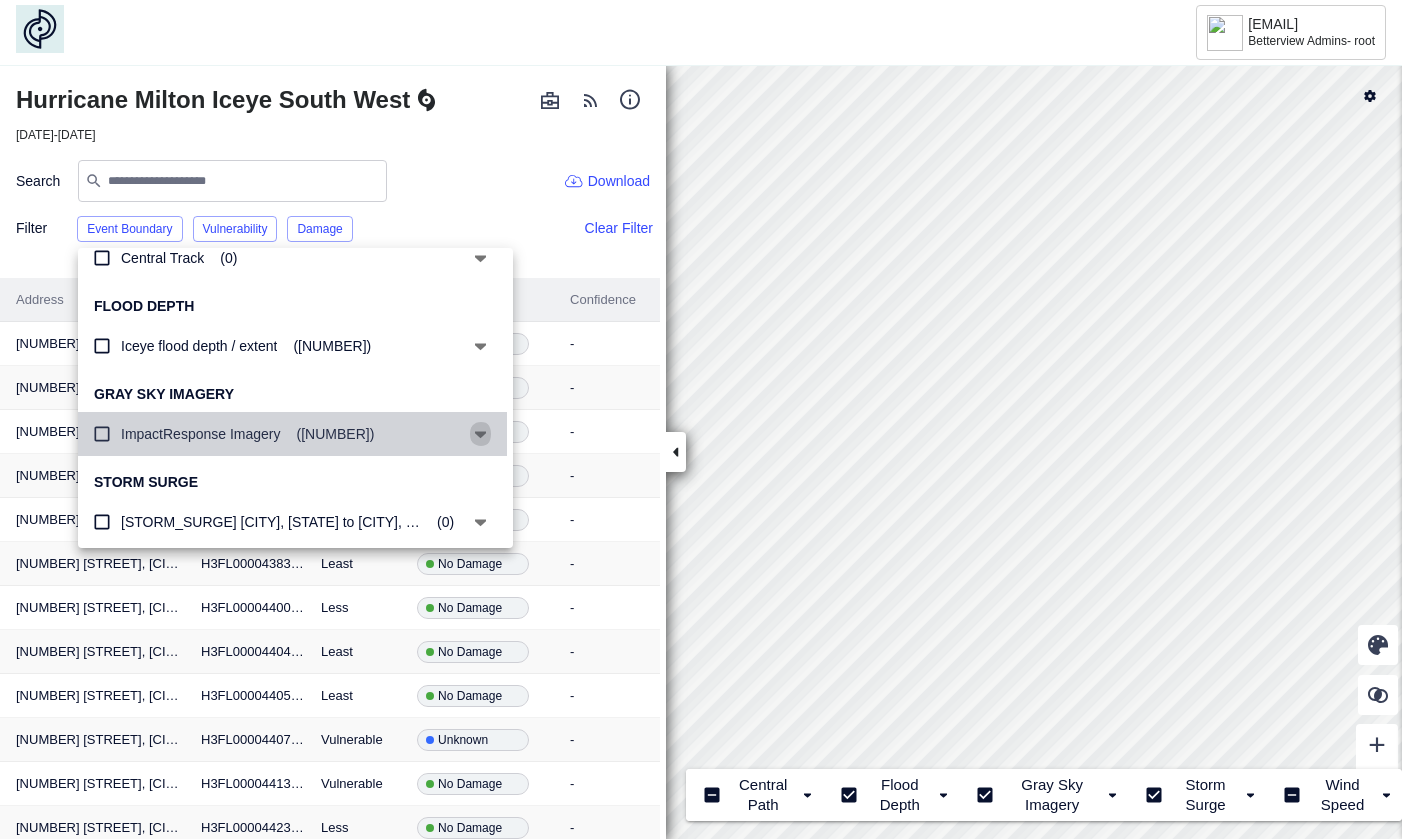click 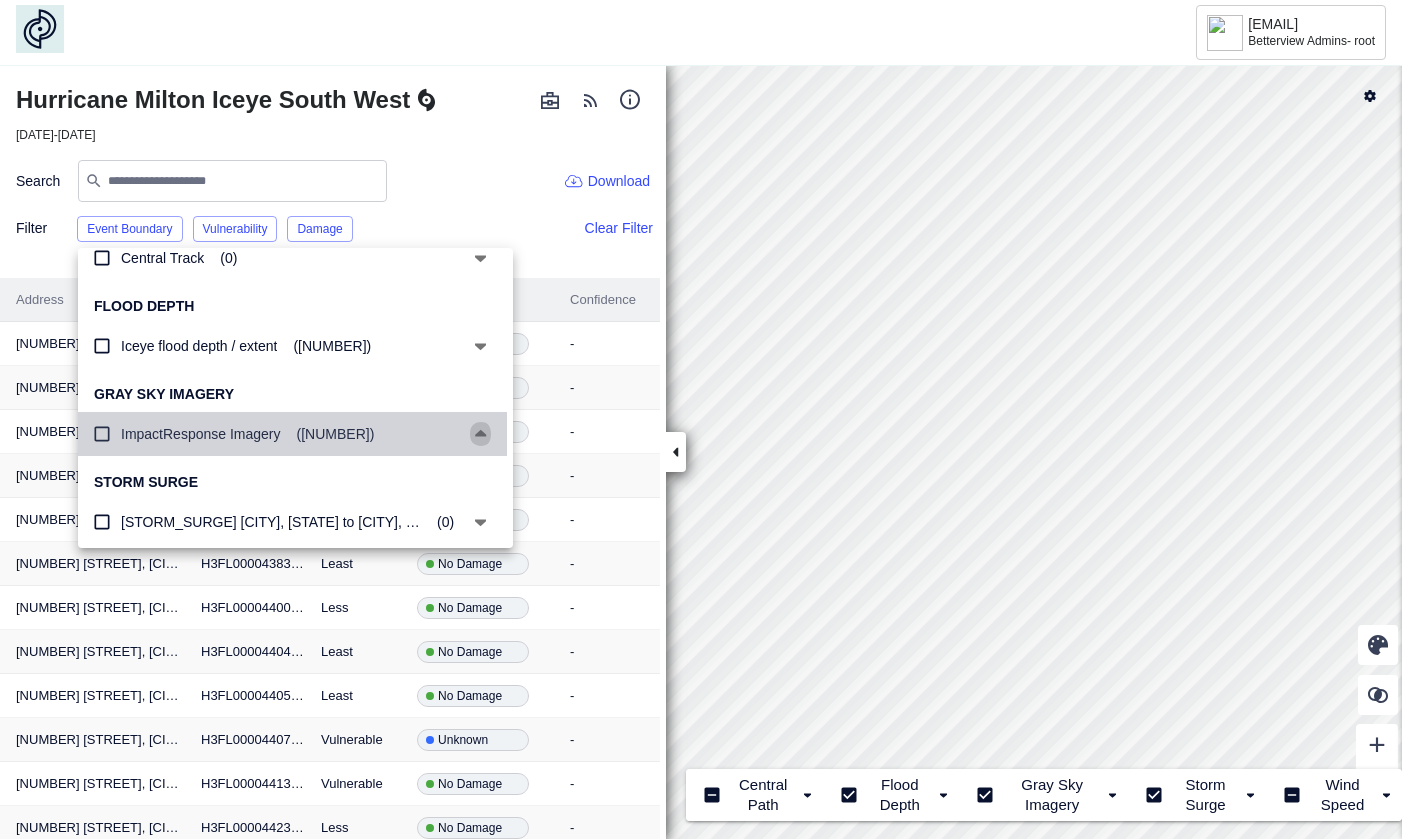 click 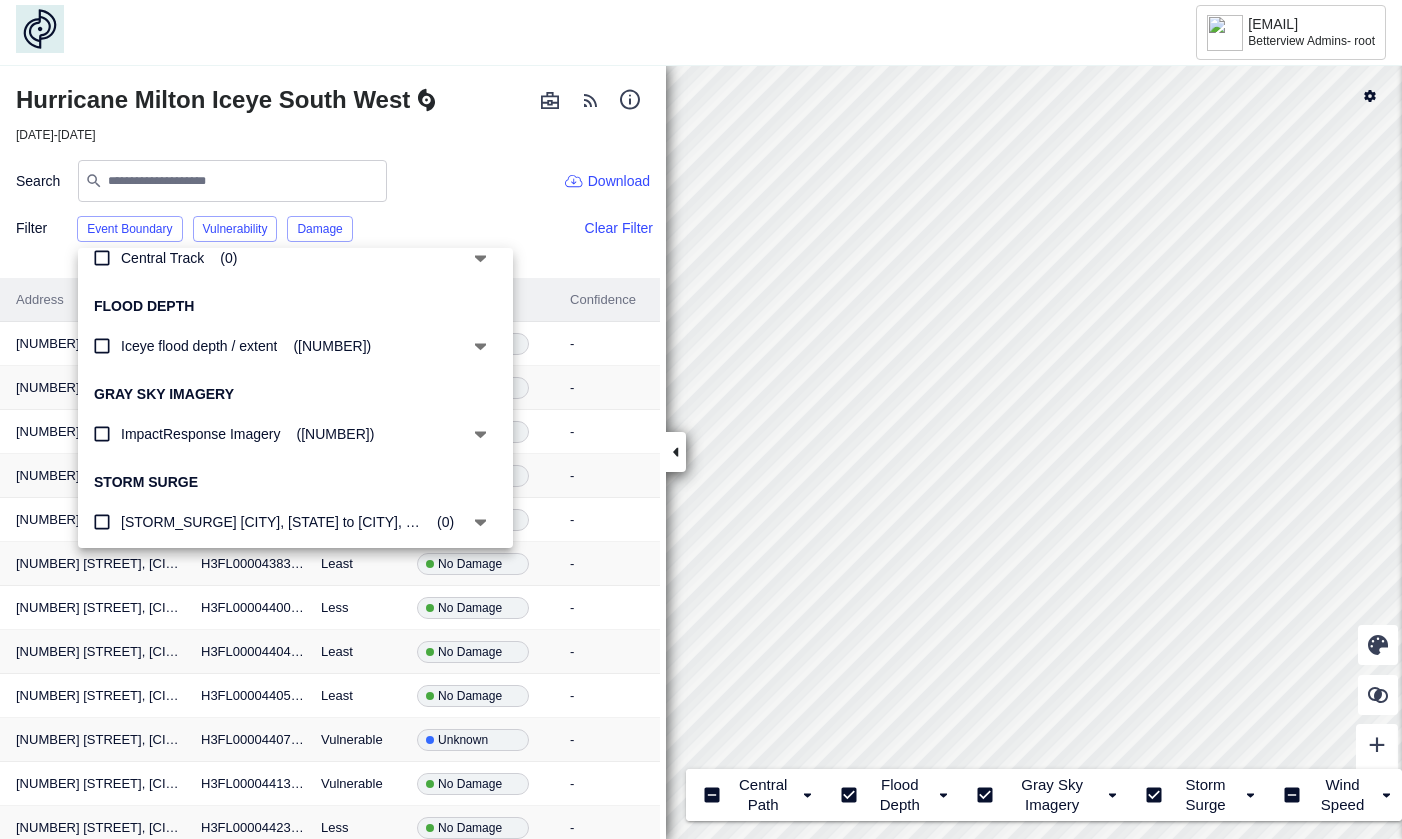 click 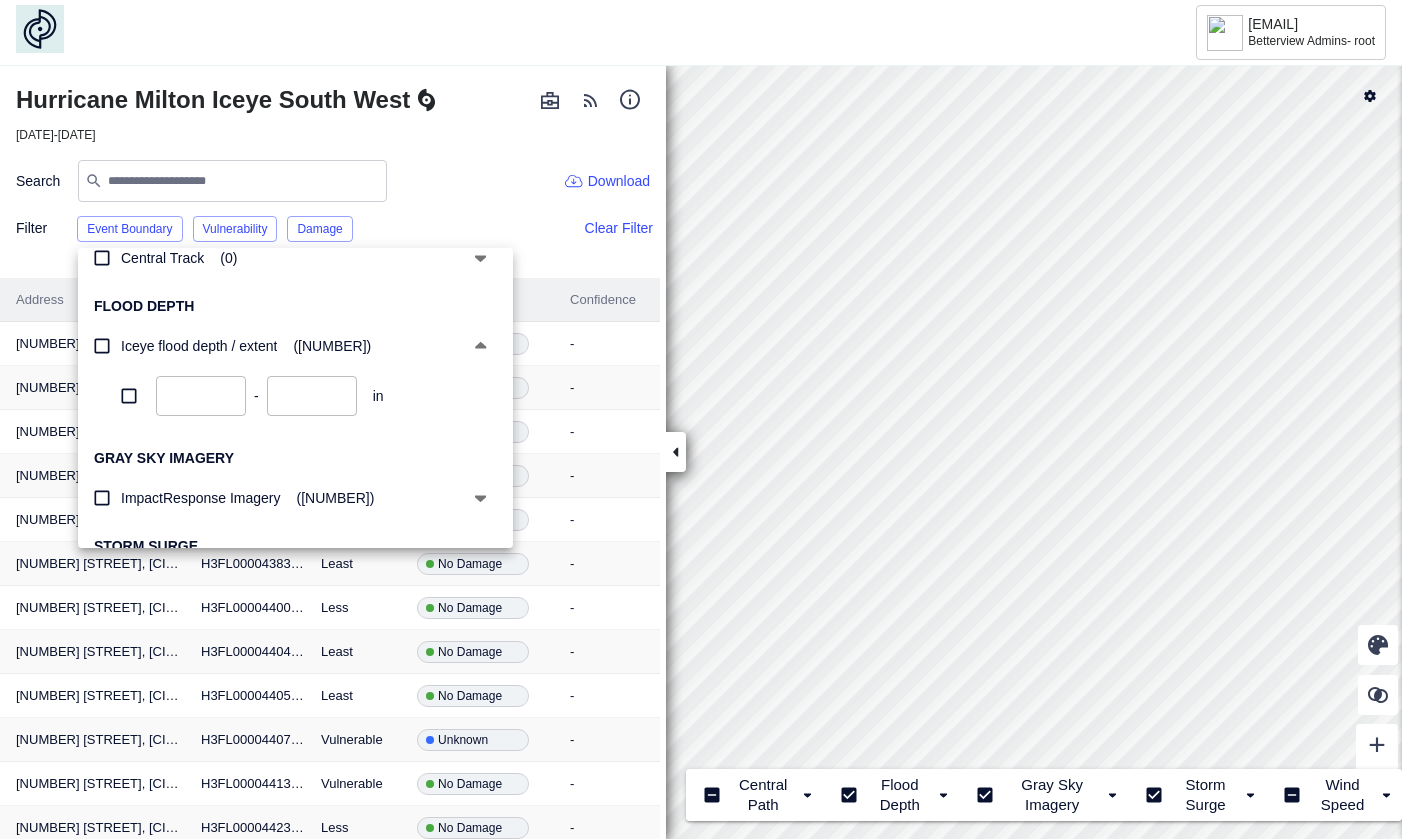 type 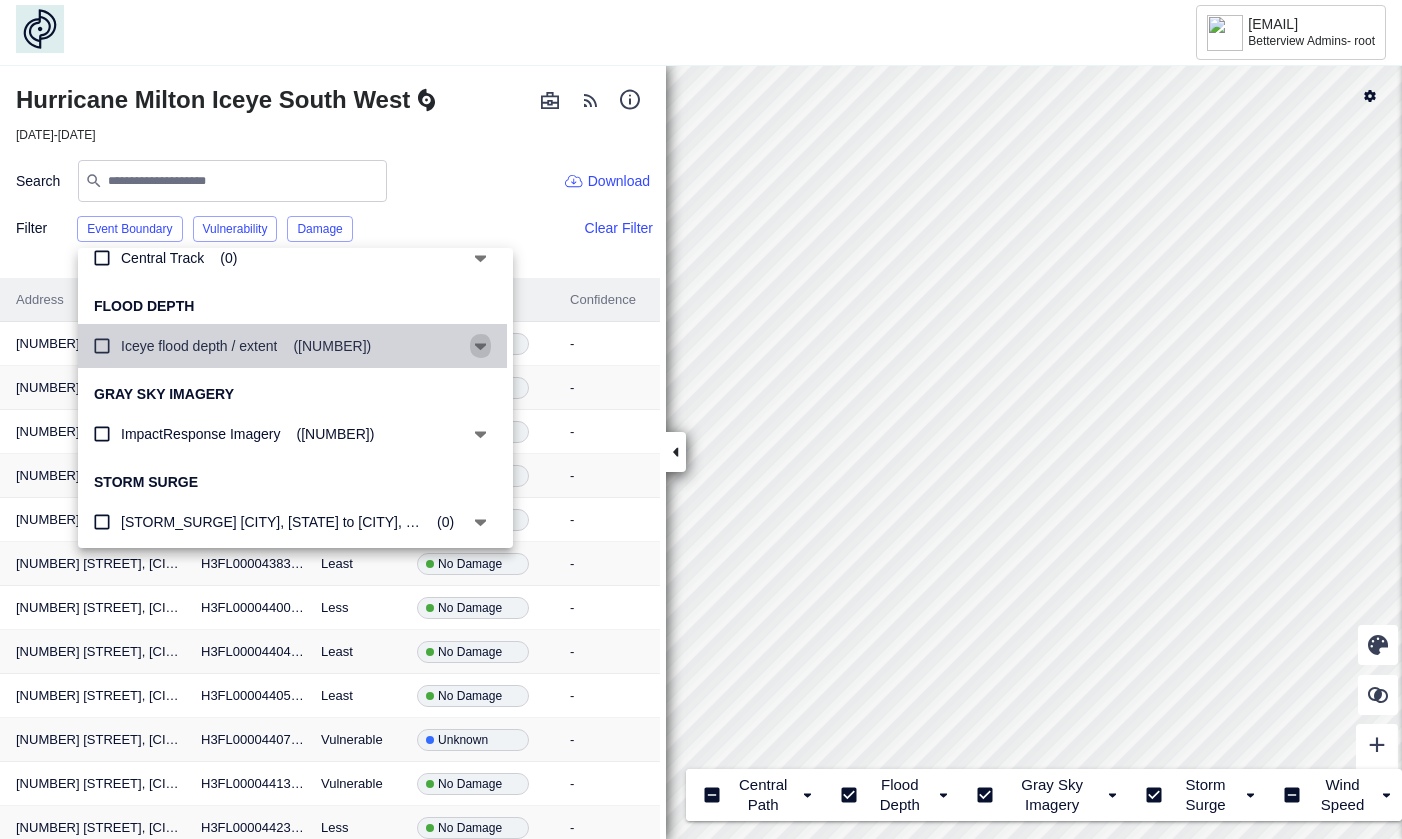 click 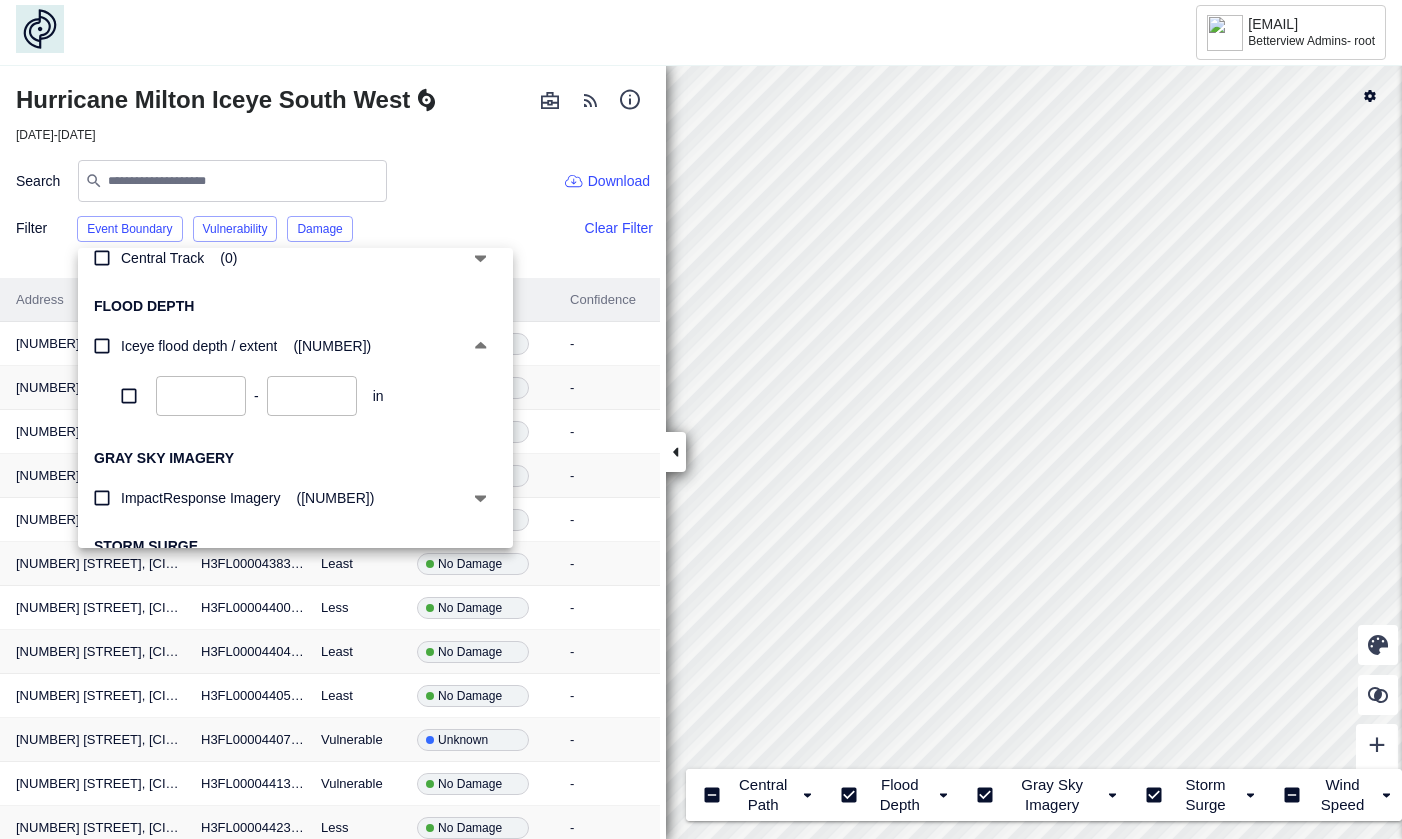 drag, startPoint x: 1074, startPoint y: 462, endPoint x: 955, endPoint y: 469, distance: 119.2057 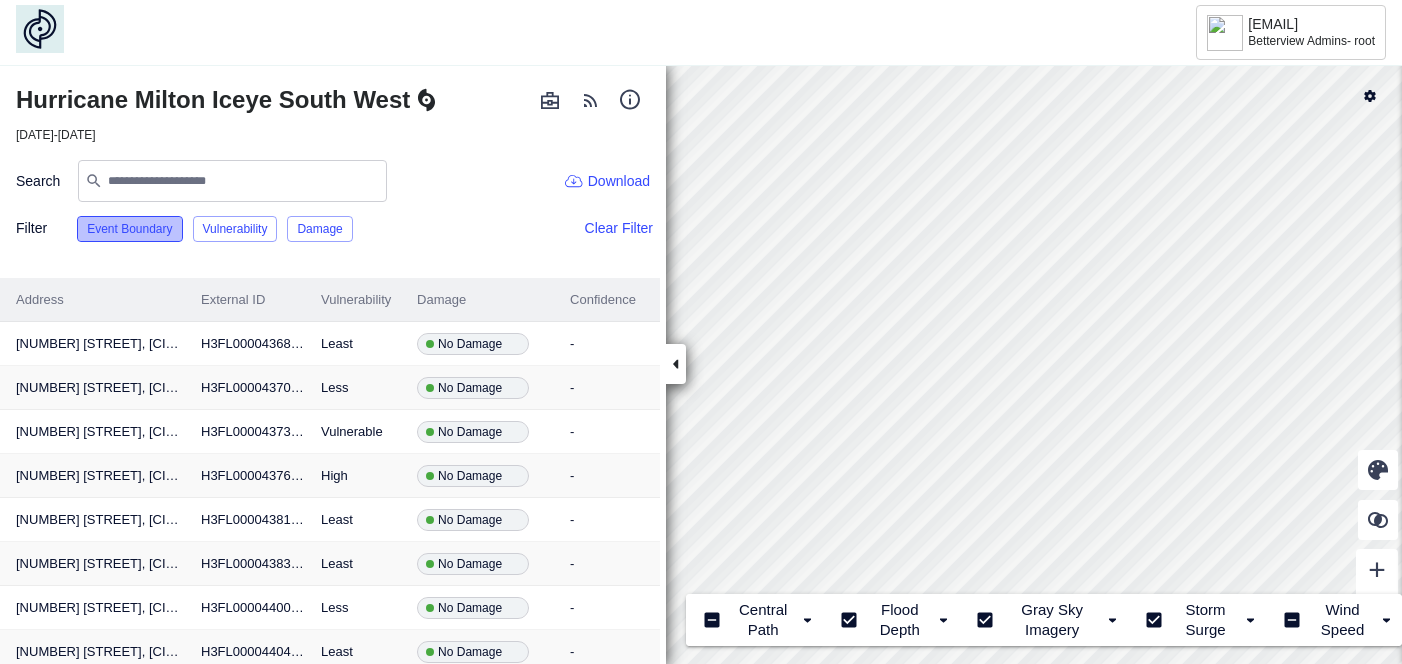click on "Event Boundary" at bounding box center (129, 229) 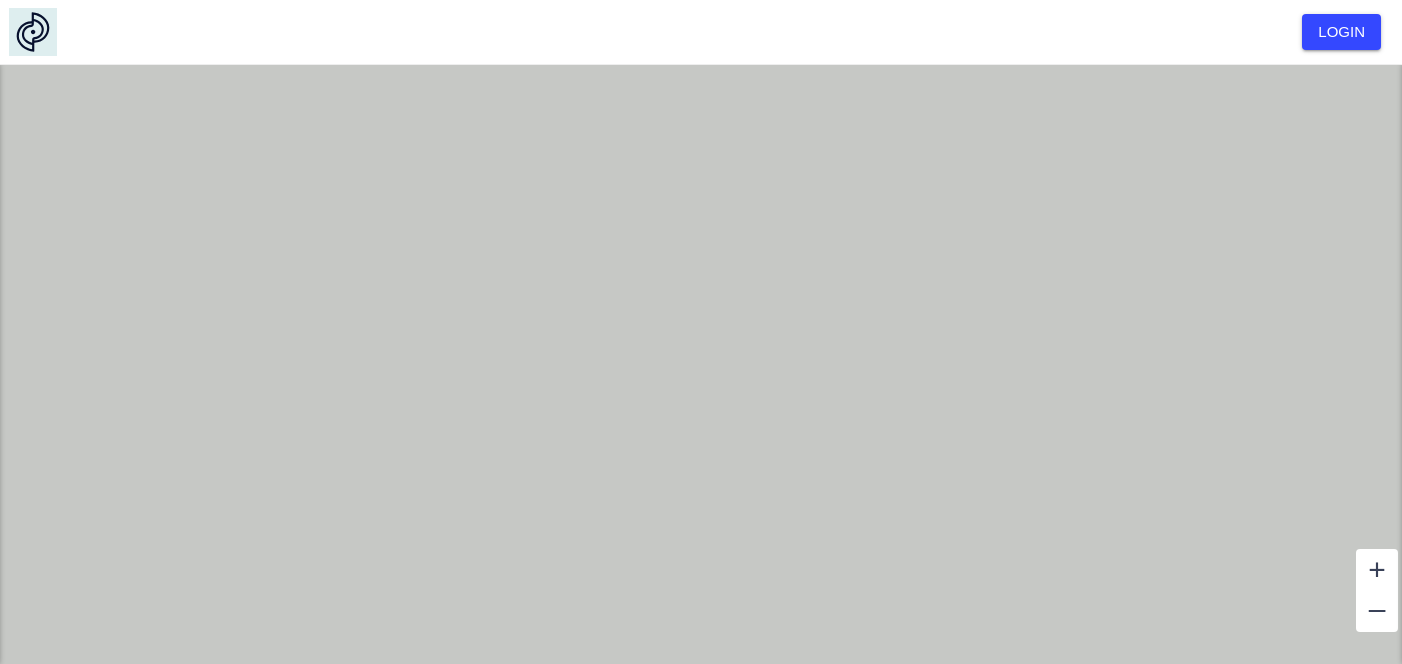 scroll, scrollTop: 0, scrollLeft: 0, axis: both 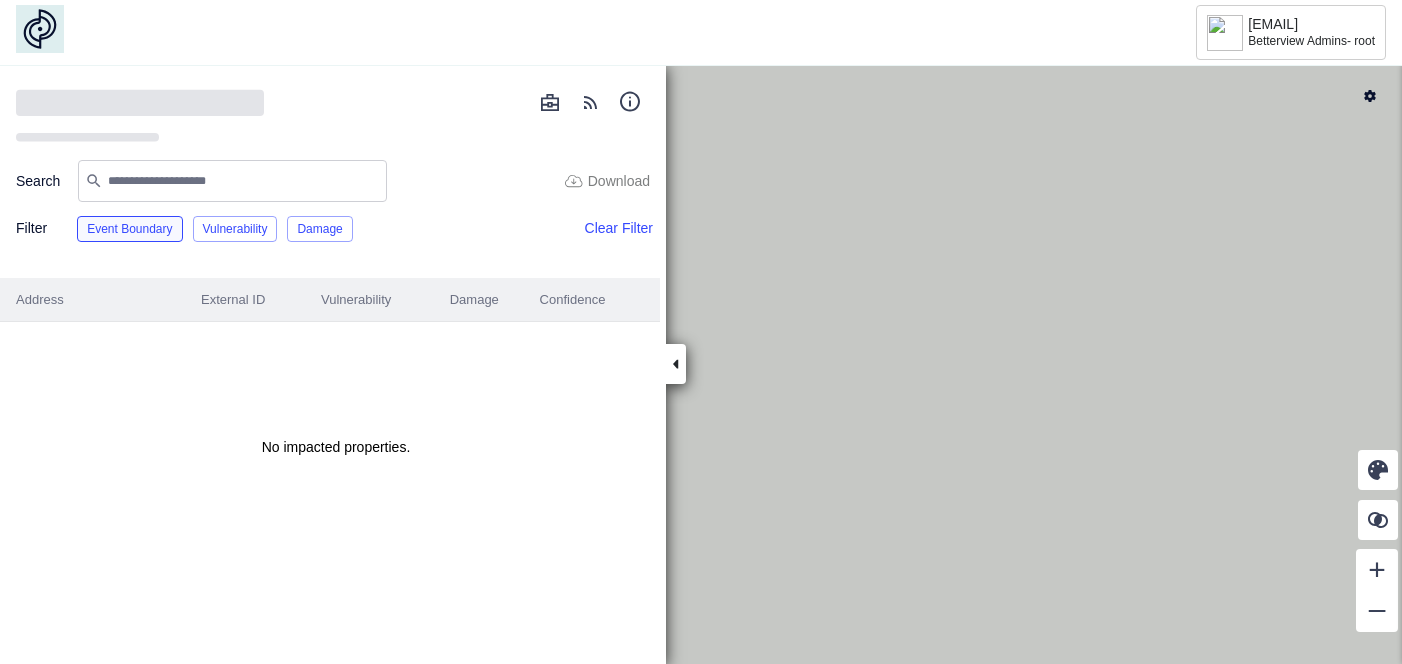 click on "Event Boundary" at bounding box center [129, 229] 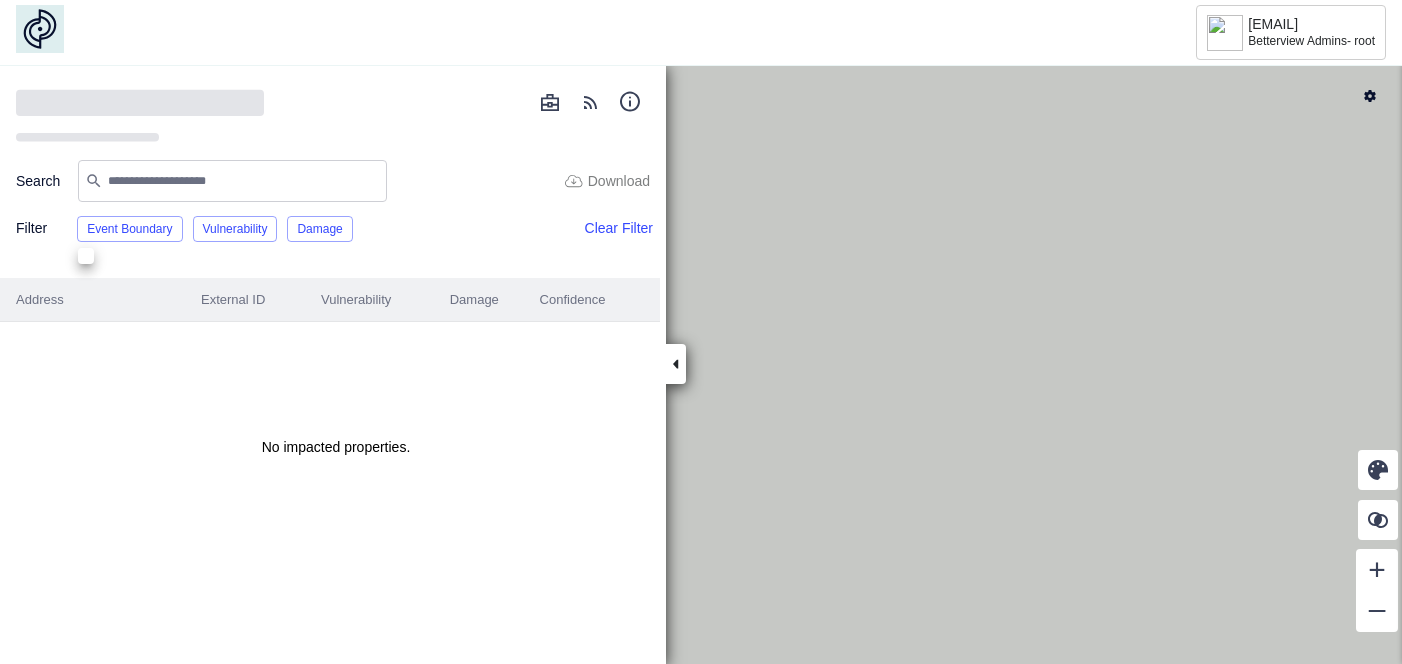 click at bounding box center [701, 332] 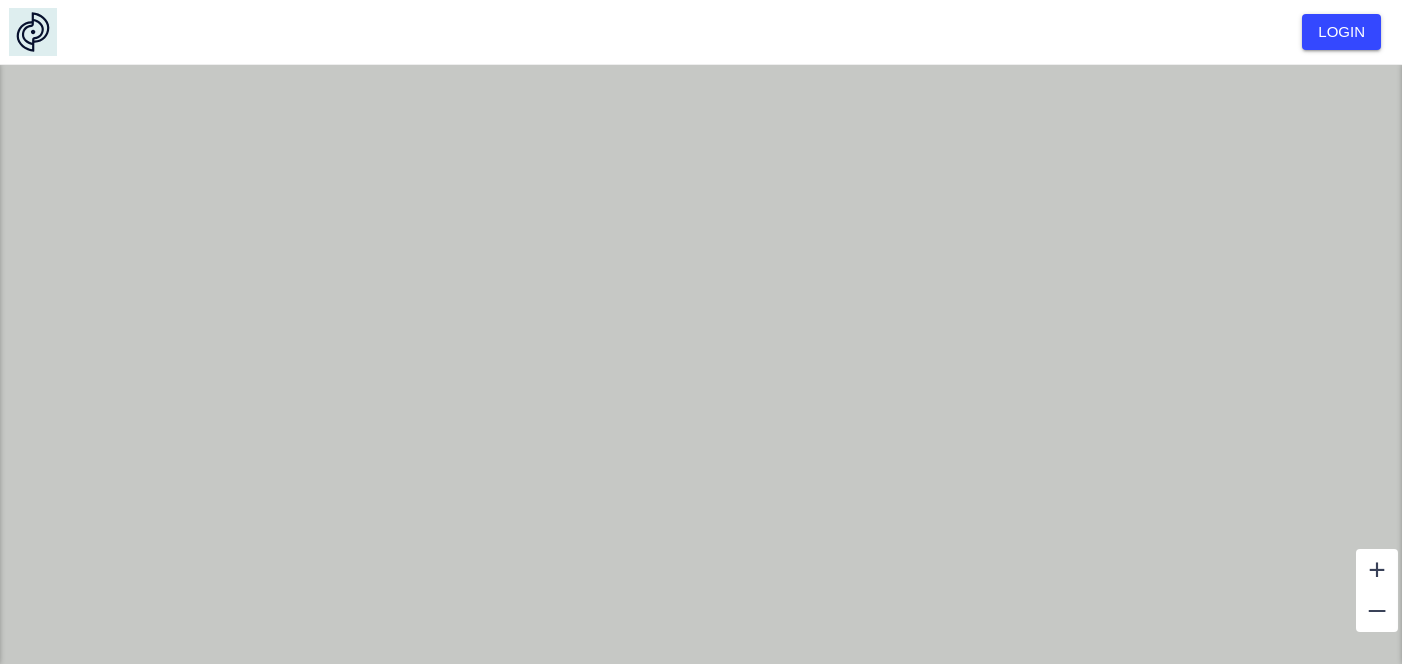 scroll, scrollTop: 0, scrollLeft: 0, axis: both 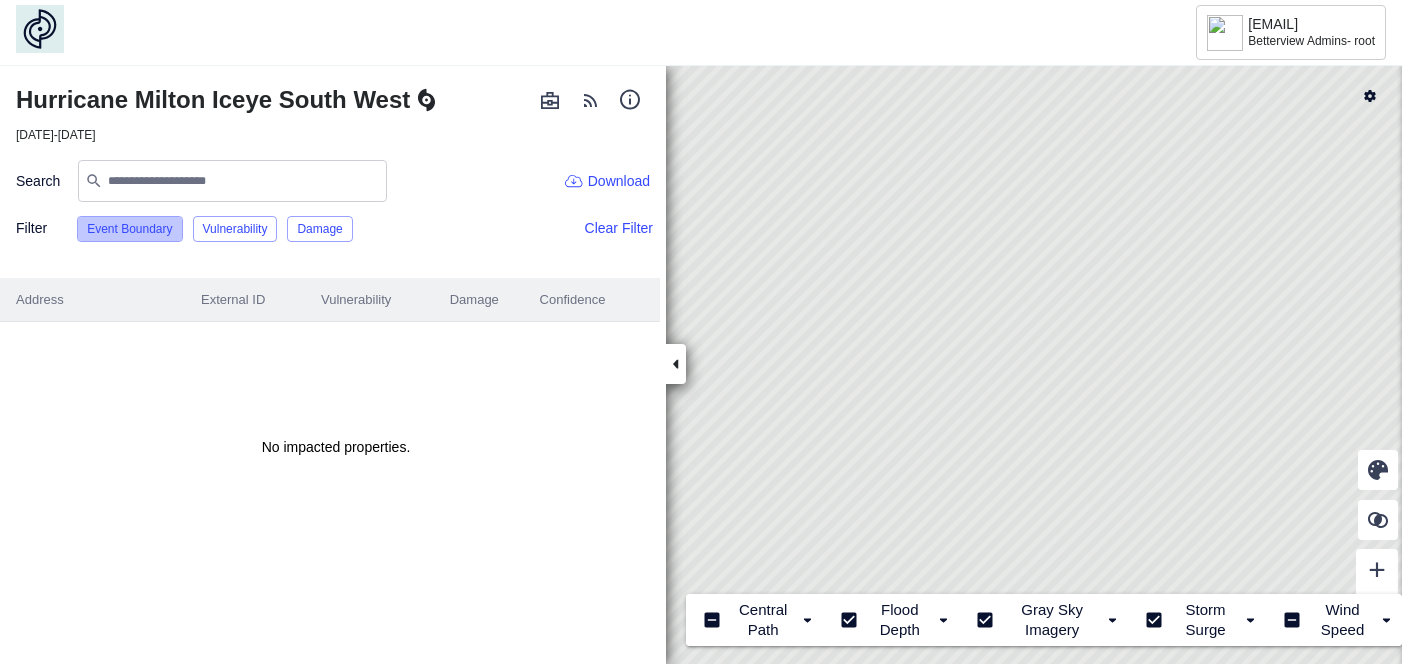 click on "Event Boundary" at bounding box center [129, 229] 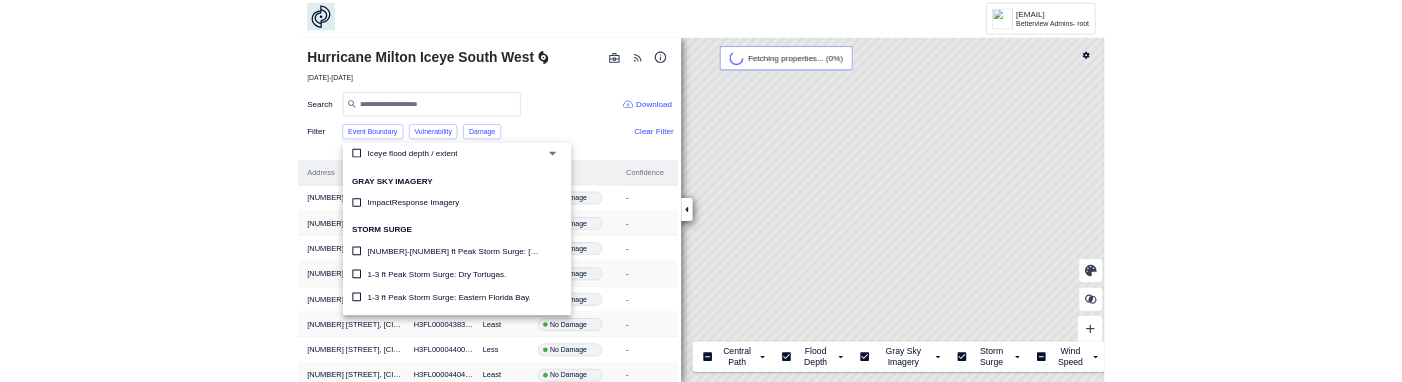 scroll, scrollTop: 331, scrollLeft: 0, axis: vertical 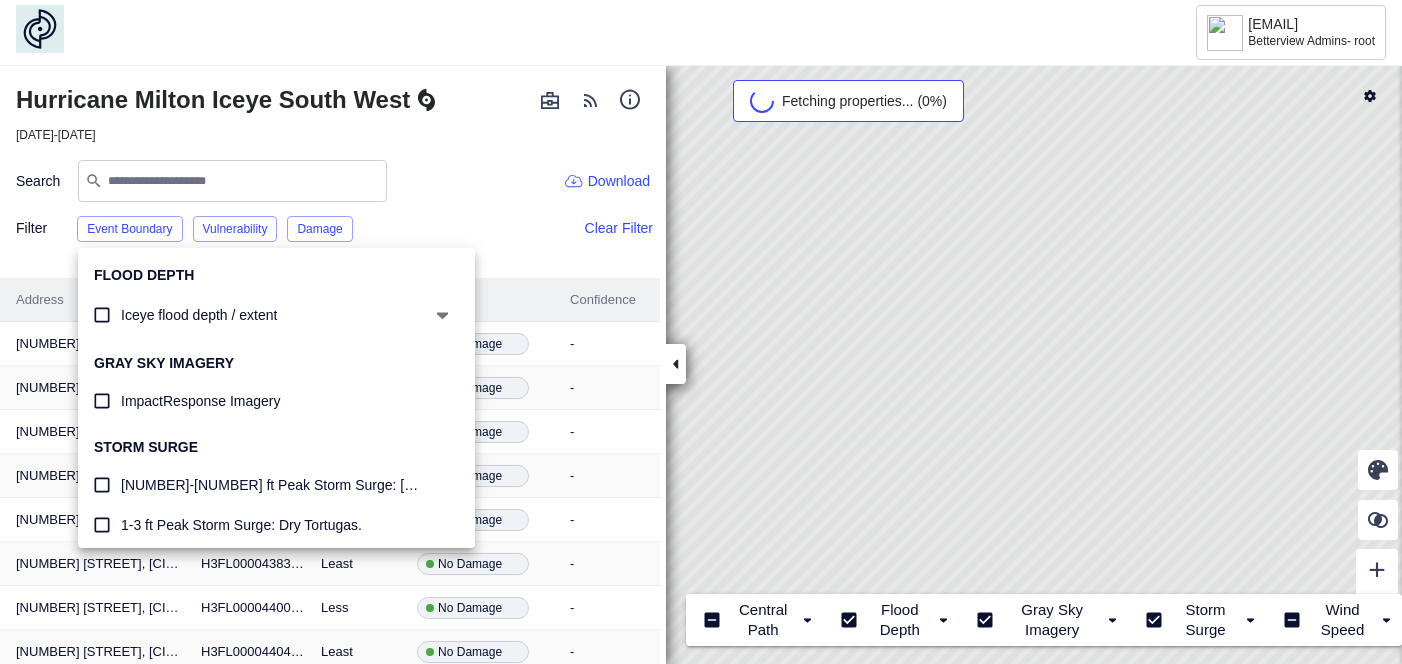 click 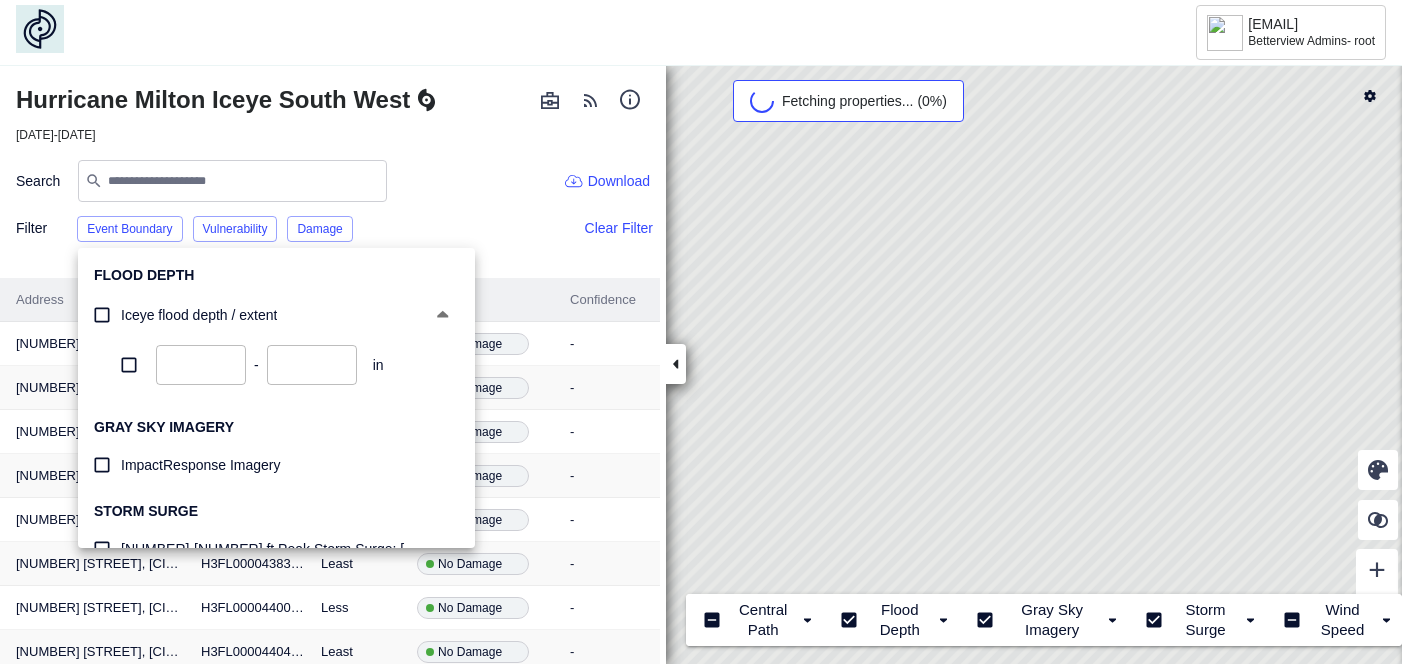 type 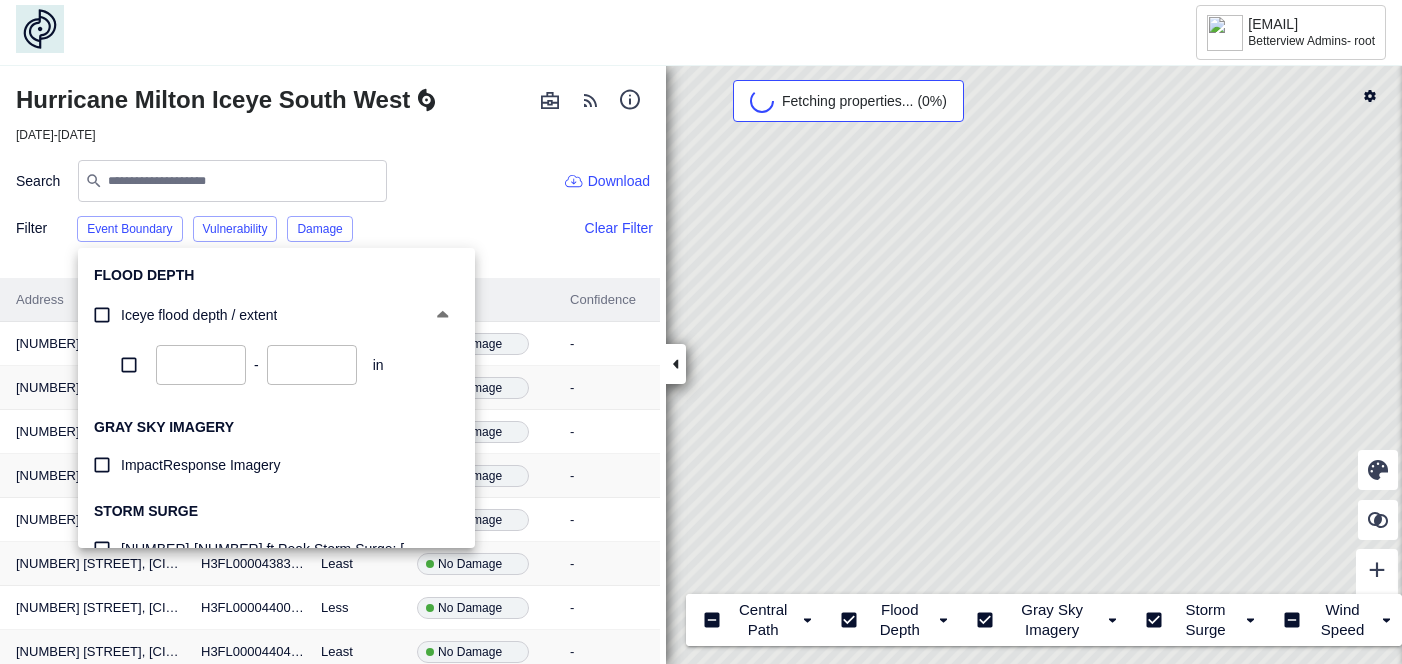 type 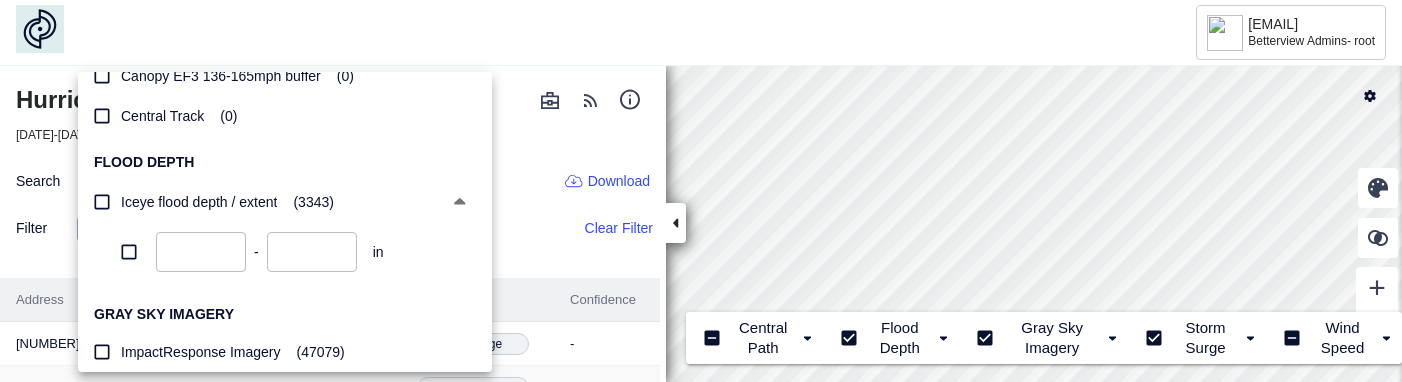 scroll, scrollTop: 242, scrollLeft: 0, axis: vertical 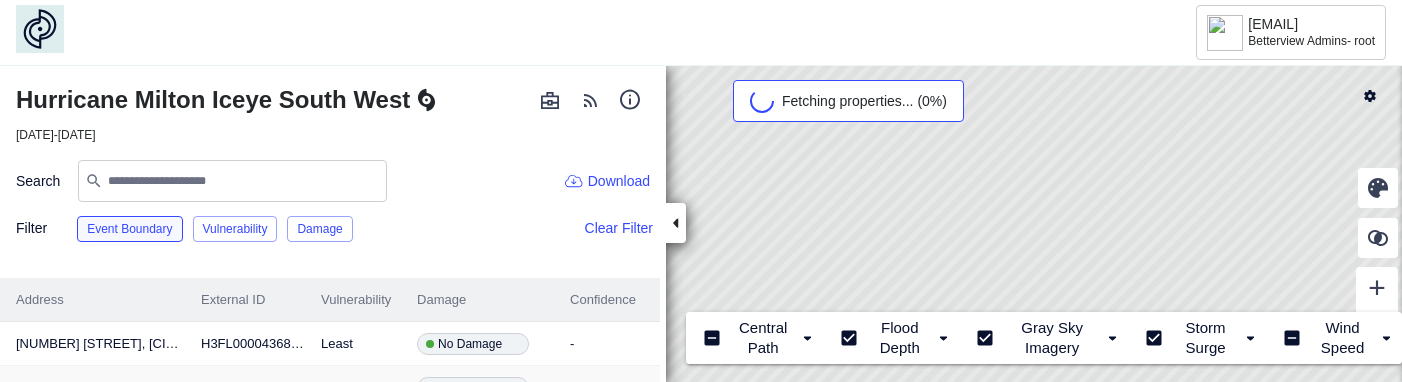 click on "Event Boundary" at bounding box center (129, 229) 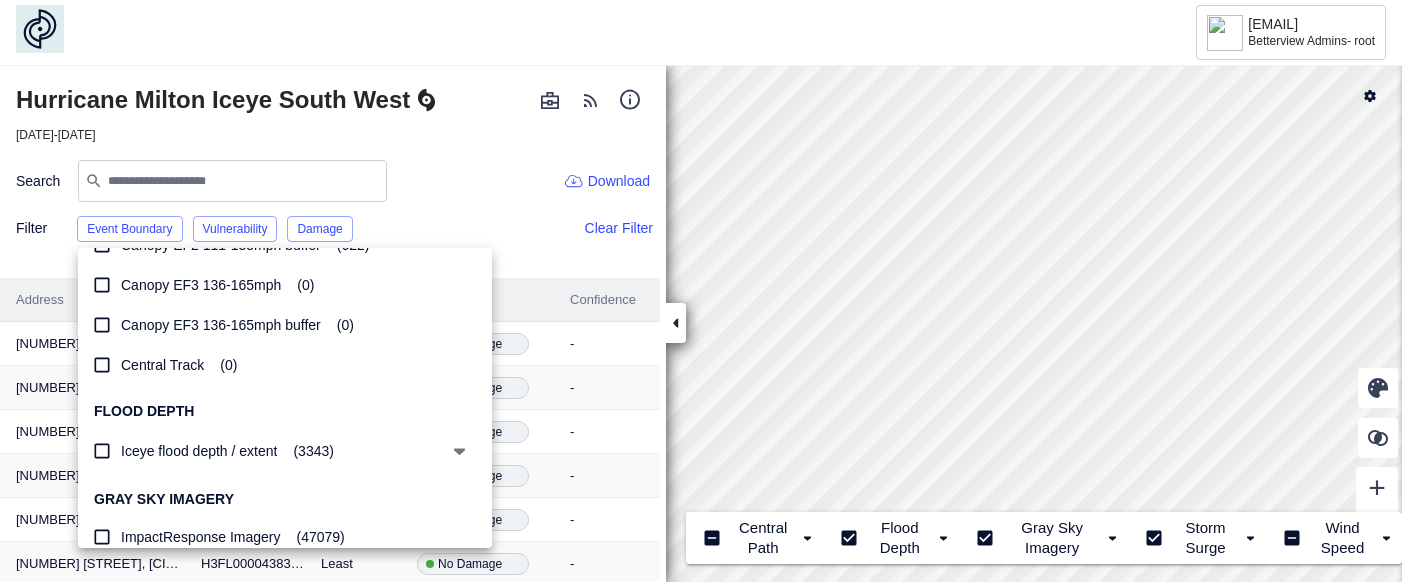 scroll, scrollTop: 0, scrollLeft: 0, axis: both 